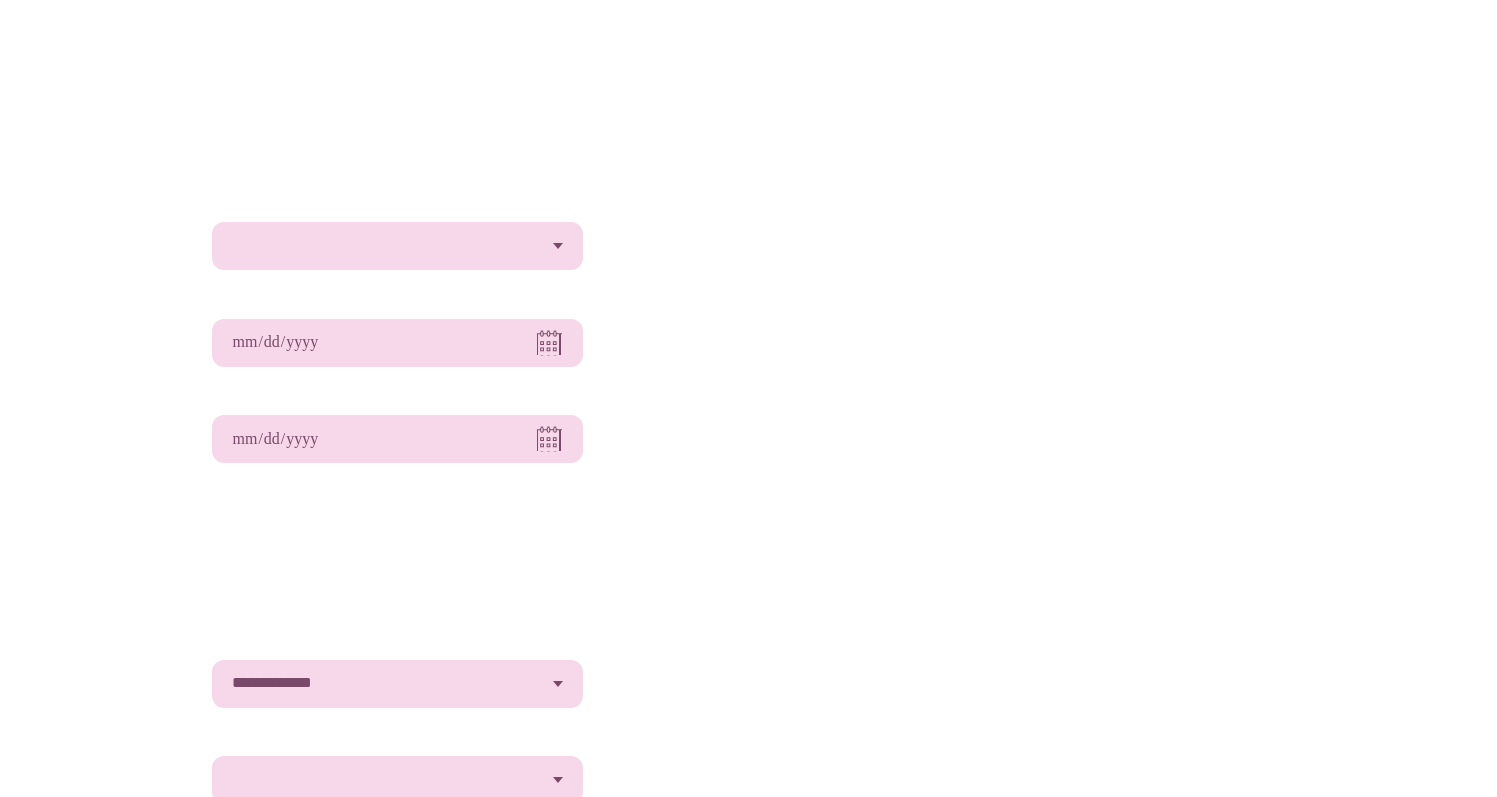 scroll, scrollTop: 0, scrollLeft: 0, axis: both 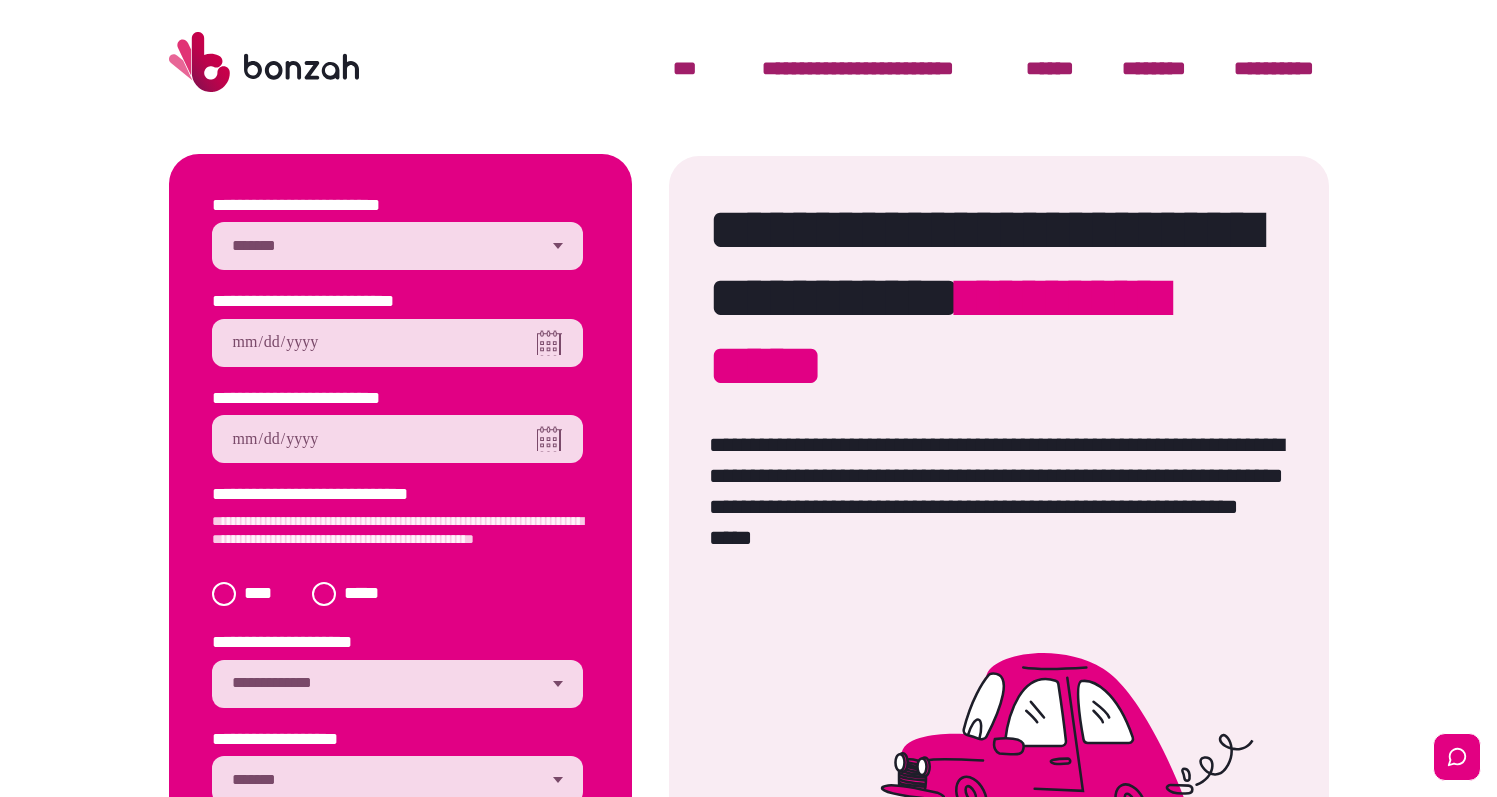 click on "**********" at bounding box center [397, 246] 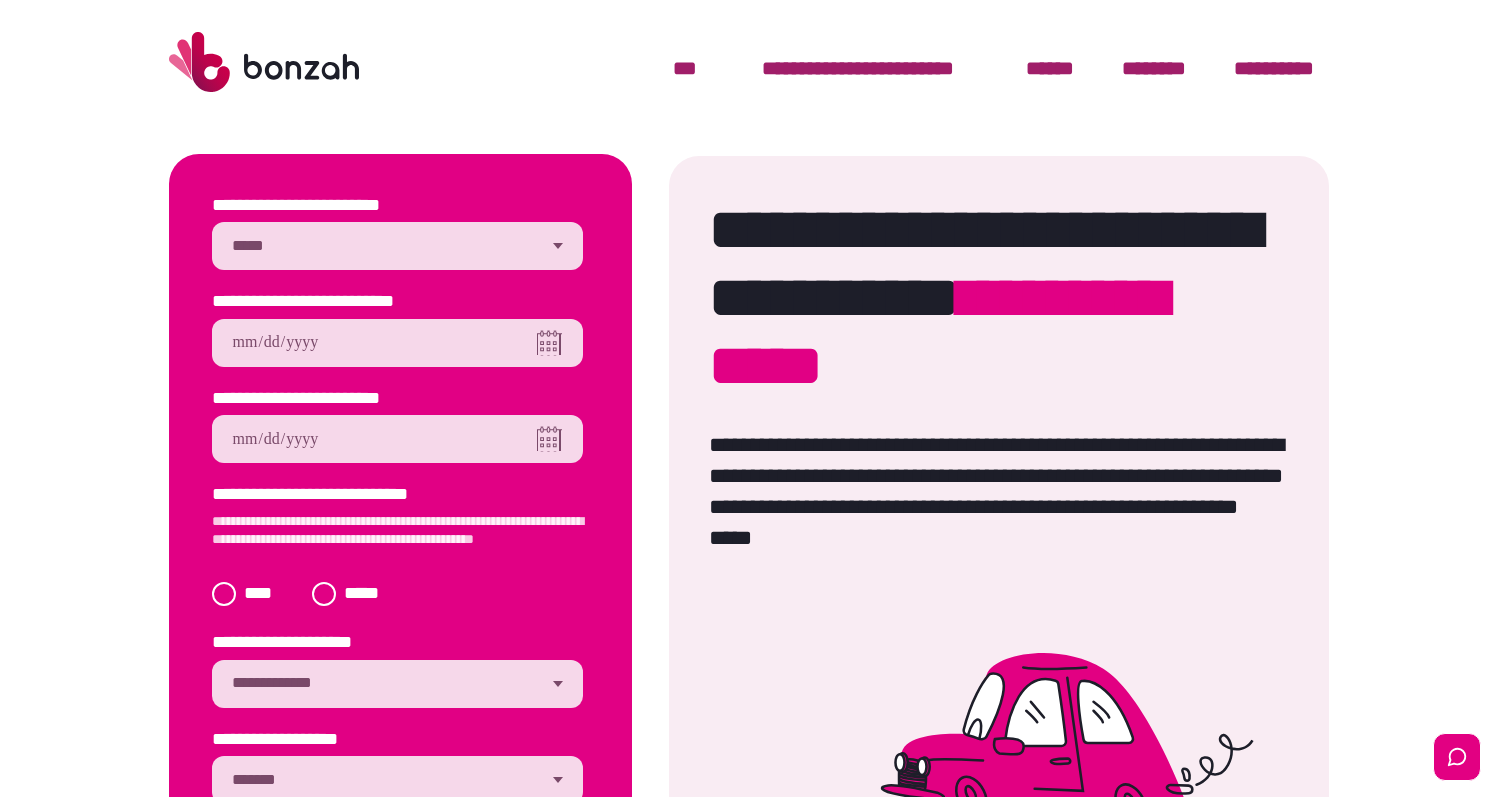 click at bounding box center (397, 343) 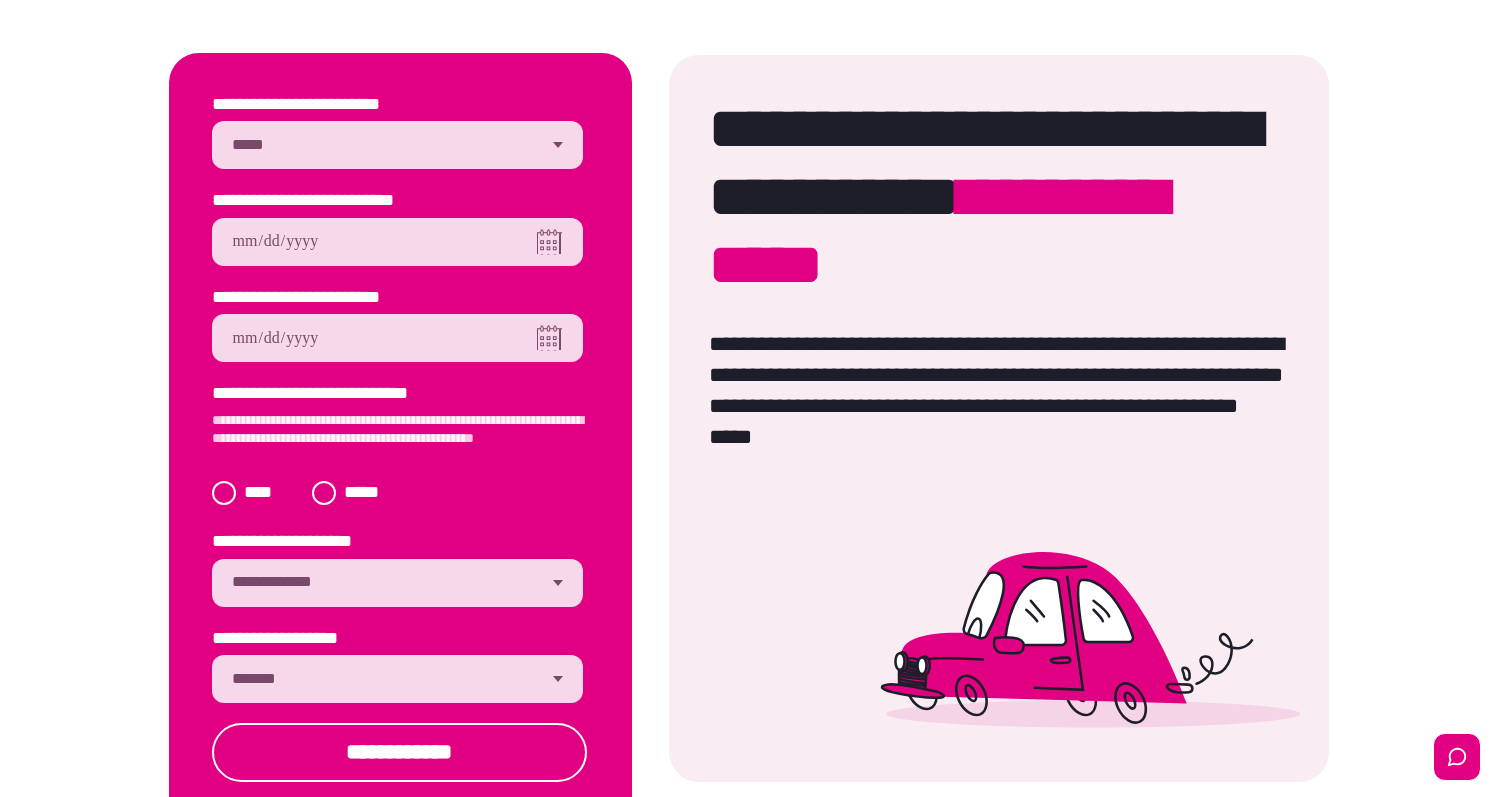 scroll, scrollTop: 98, scrollLeft: 0, axis: vertical 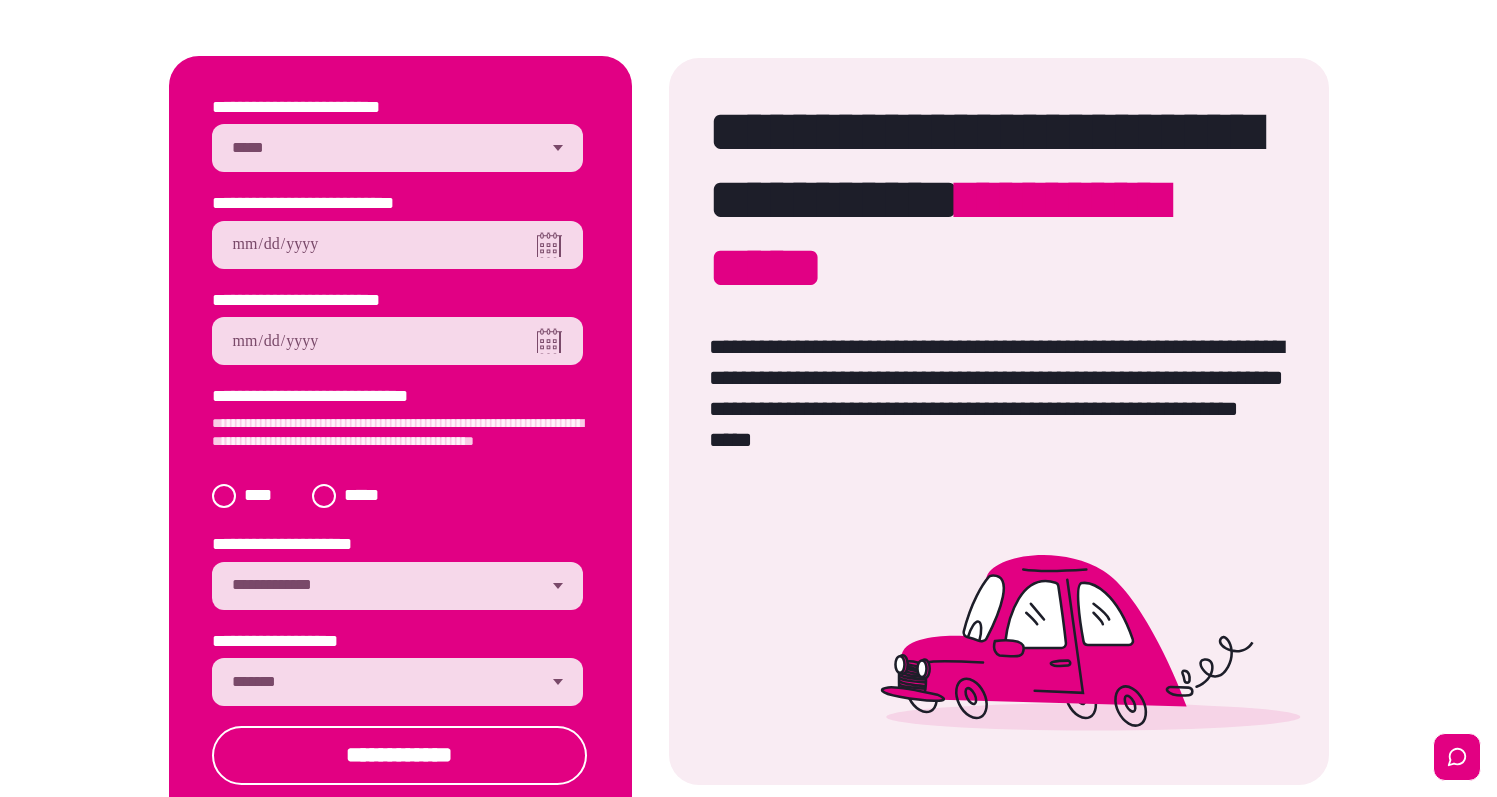click on "**********" at bounding box center [397, 245] 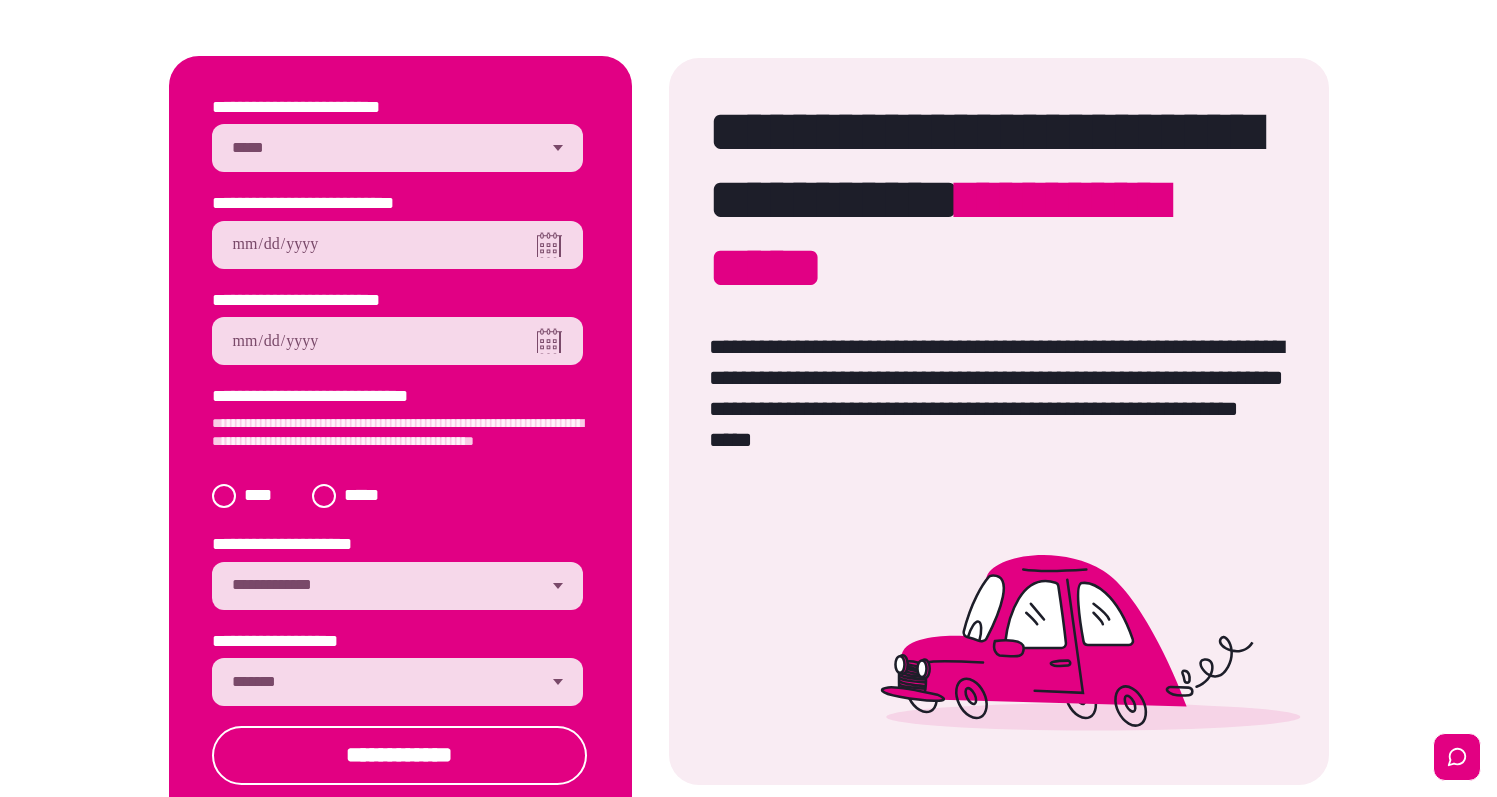 click on "**********" at bounding box center (397, 441) 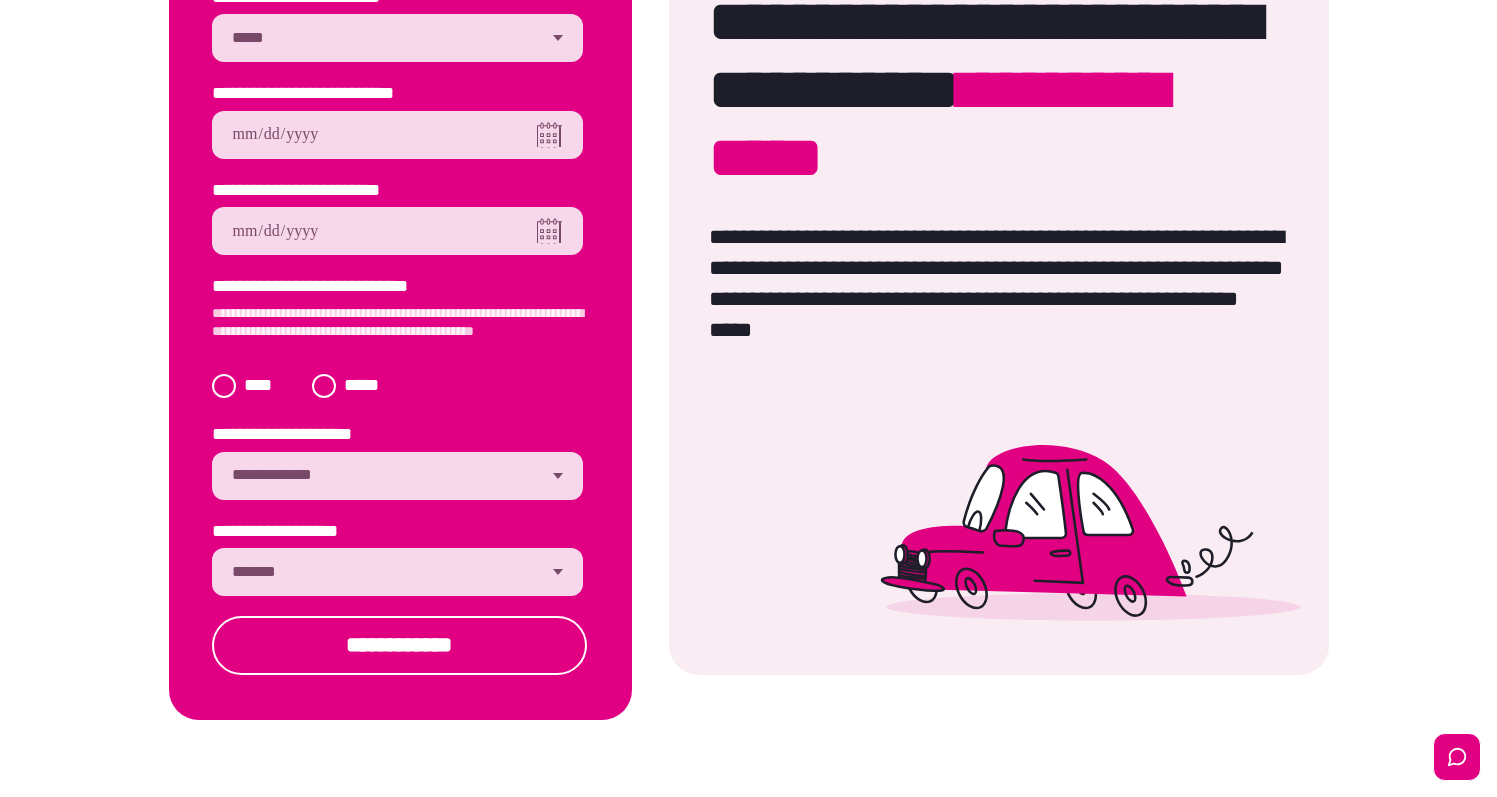 scroll, scrollTop: 222, scrollLeft: 0, axis: vertical 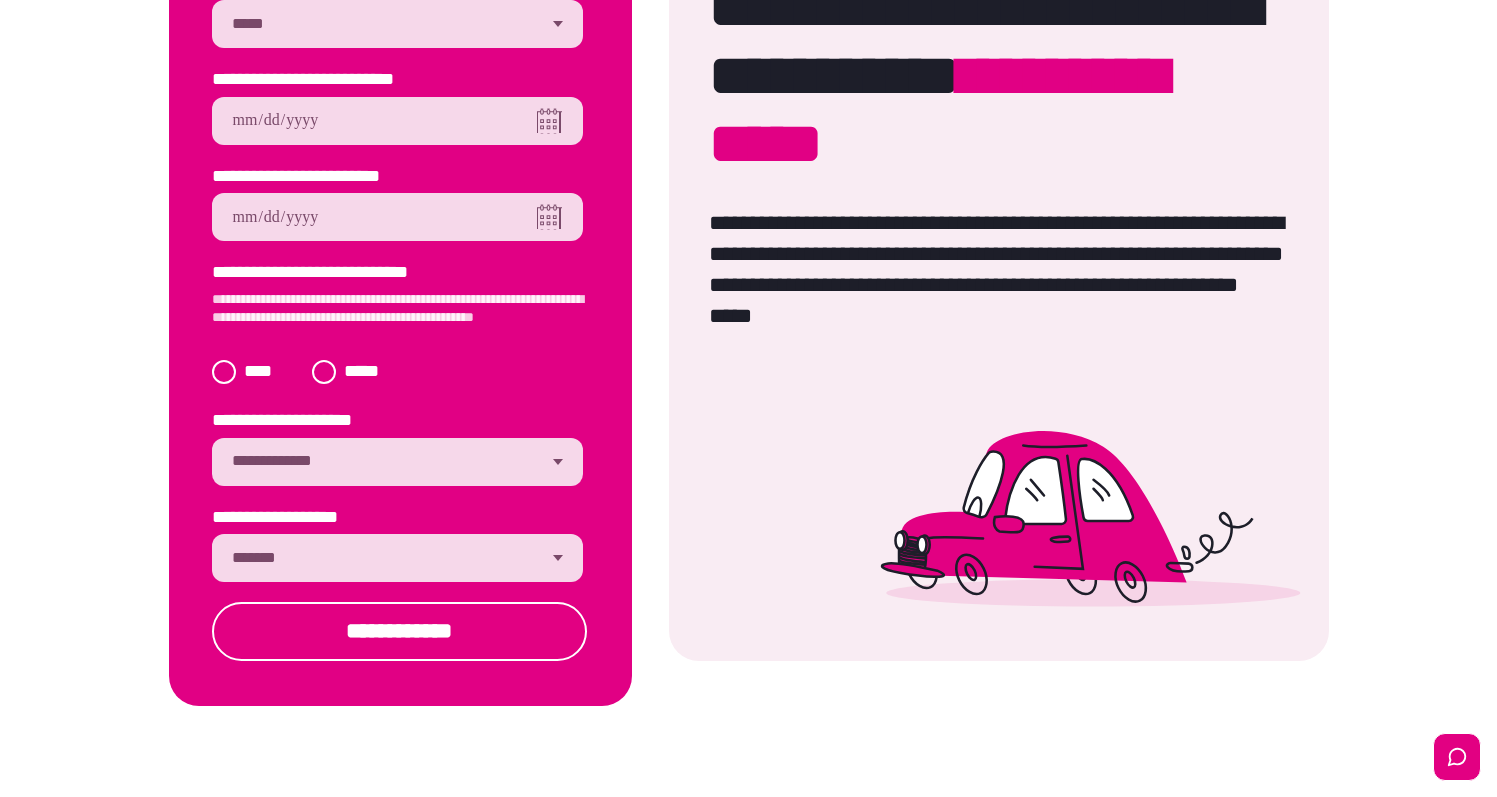 click on "**********" at bounding box center (397, 462) 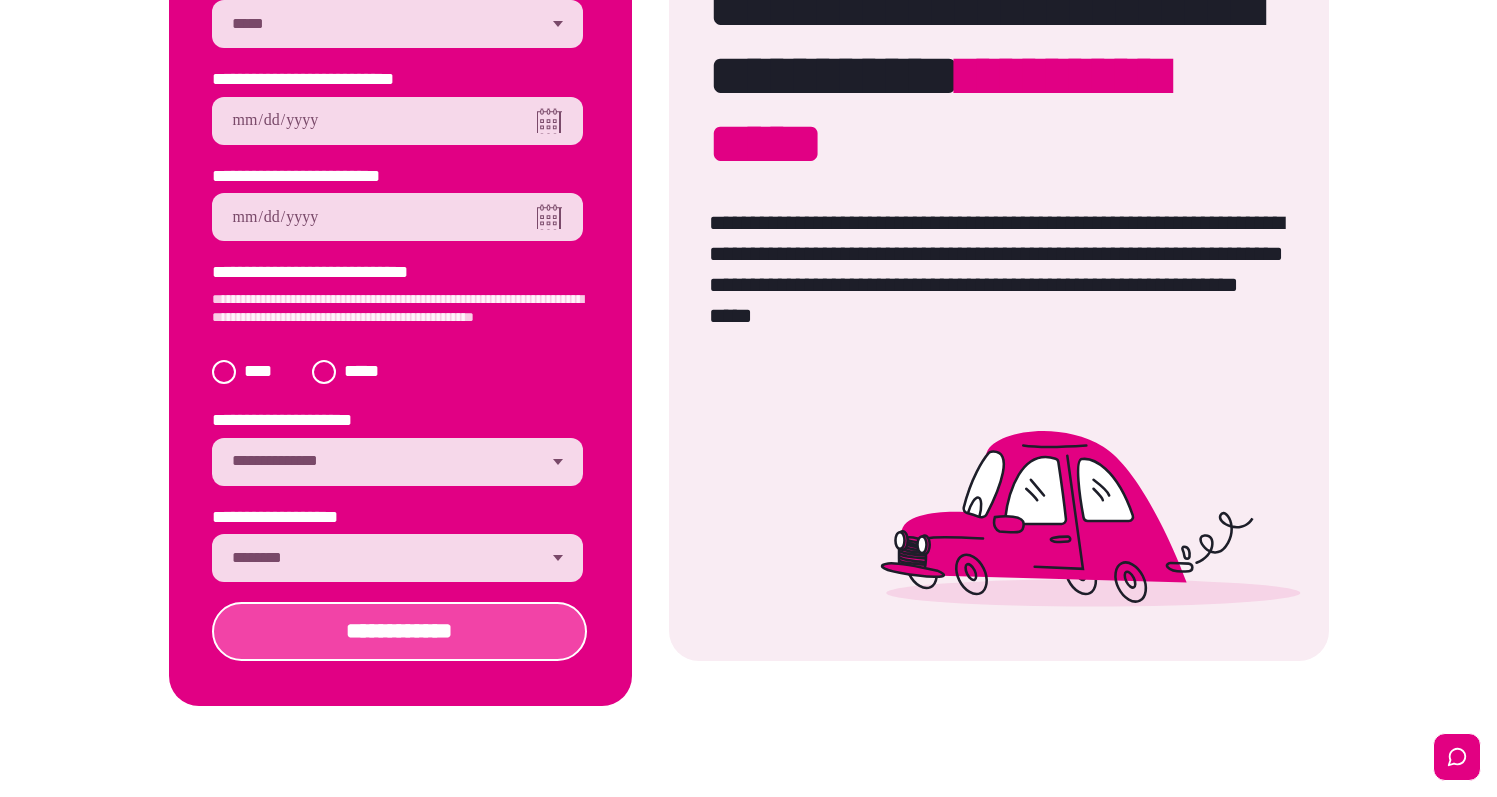 click on "**********" at bounding box center [399, 631] 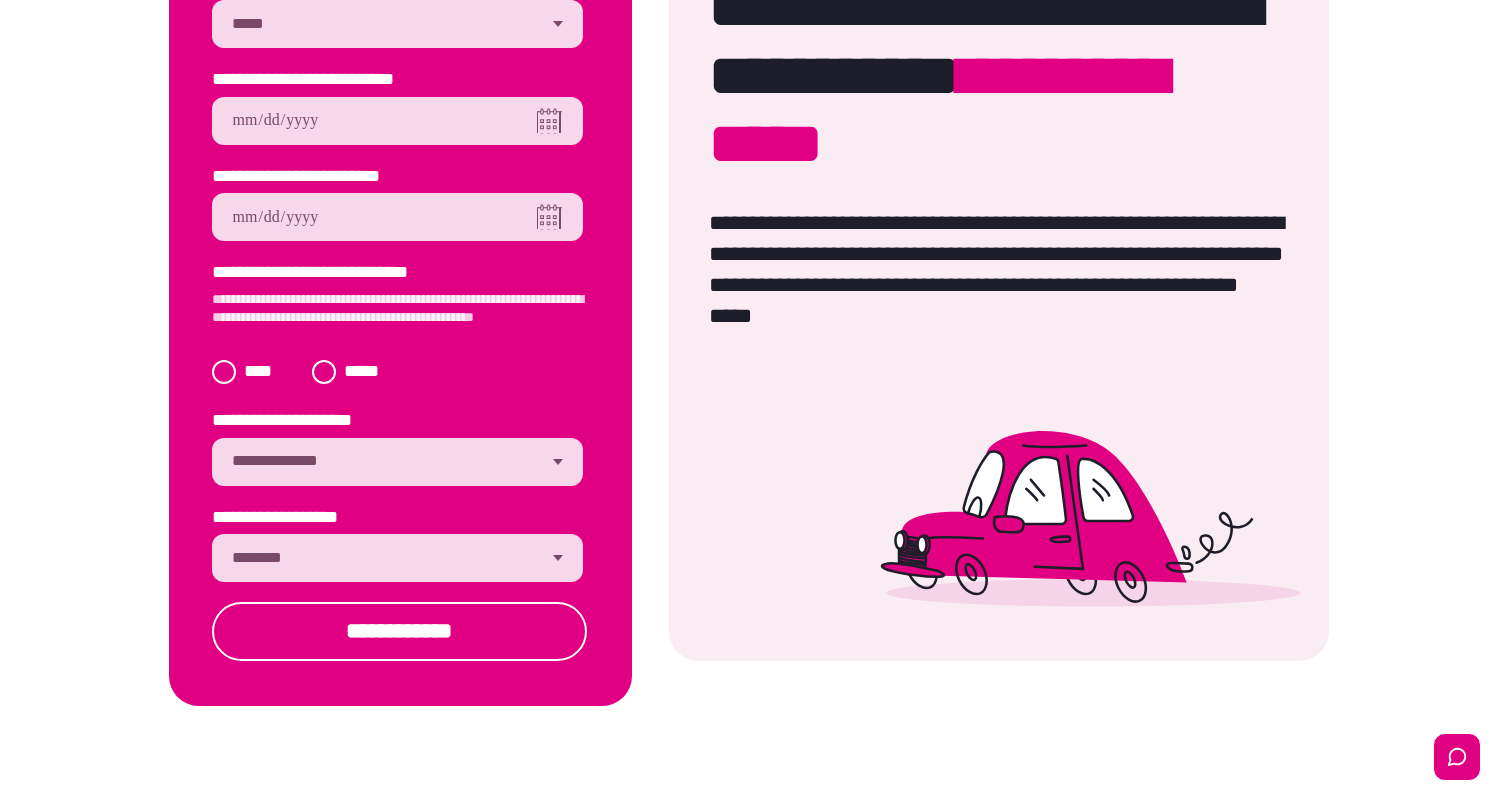 click on "**********" at bounding box center (397, 558) 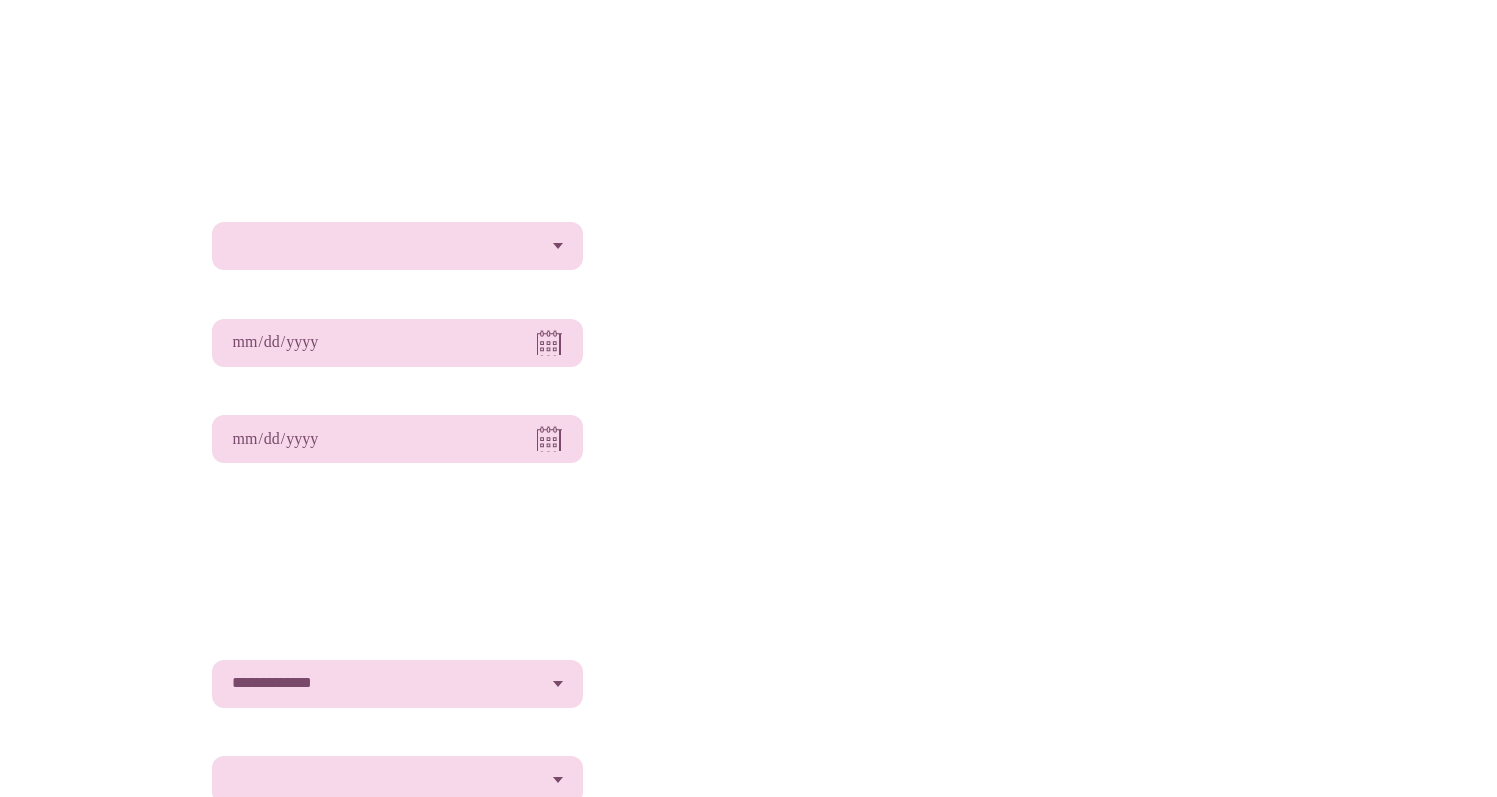 scroll, scrollTop: 222, scrollLeft: 0, axis: vertical 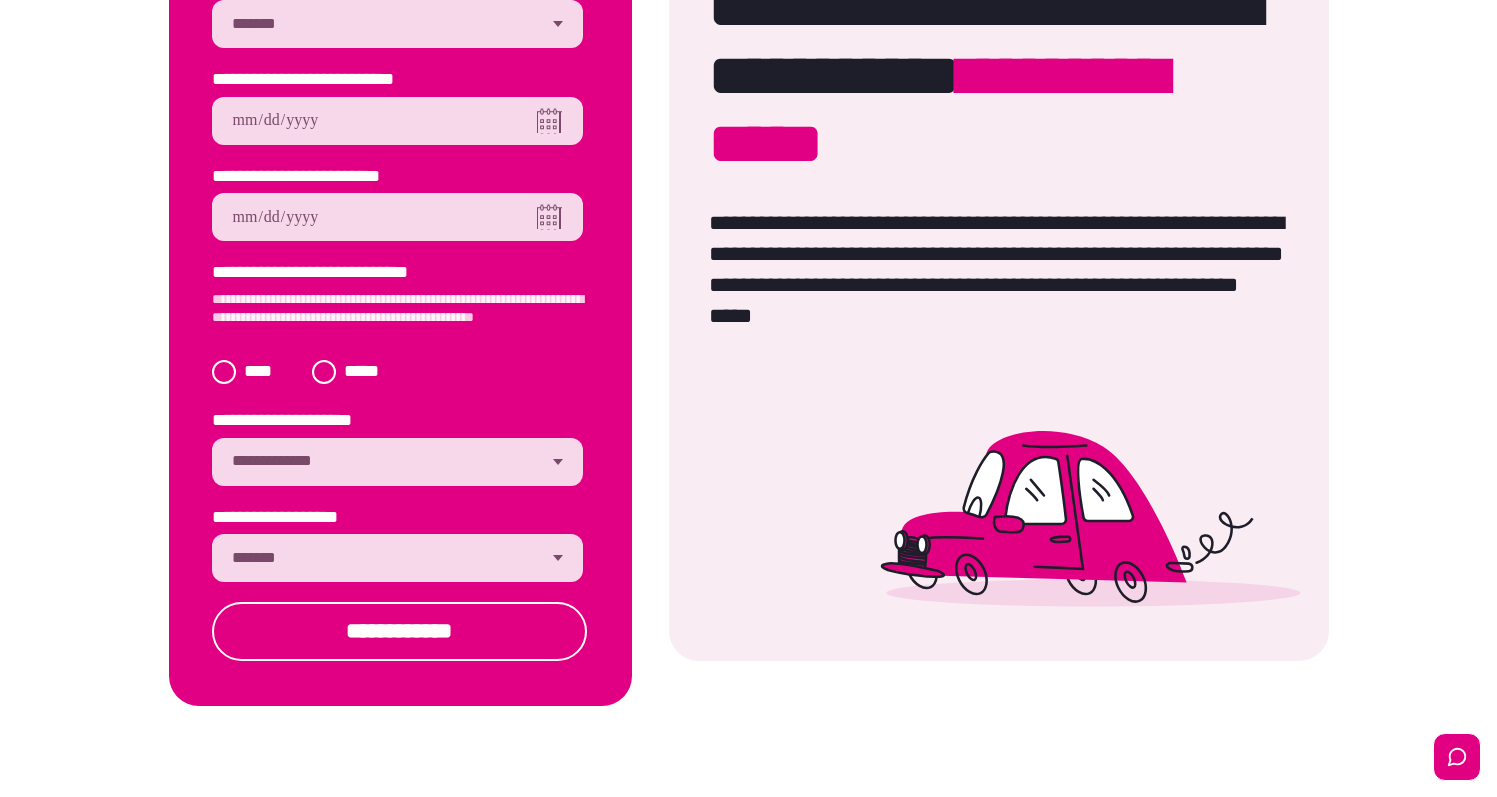 click on "**********" at bounding box center [397, 462] 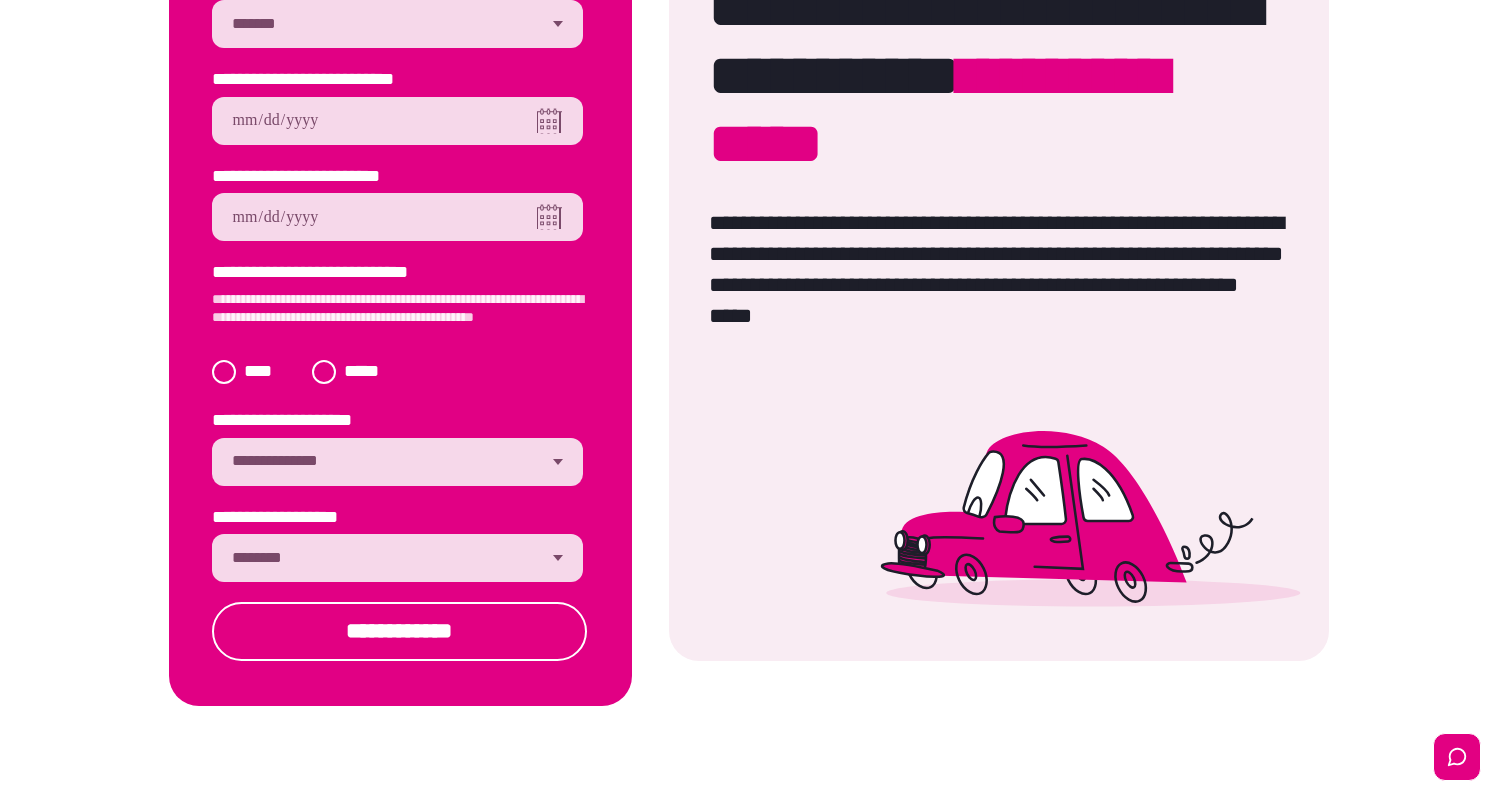 click on "**********" at bounding box center (397, 558) 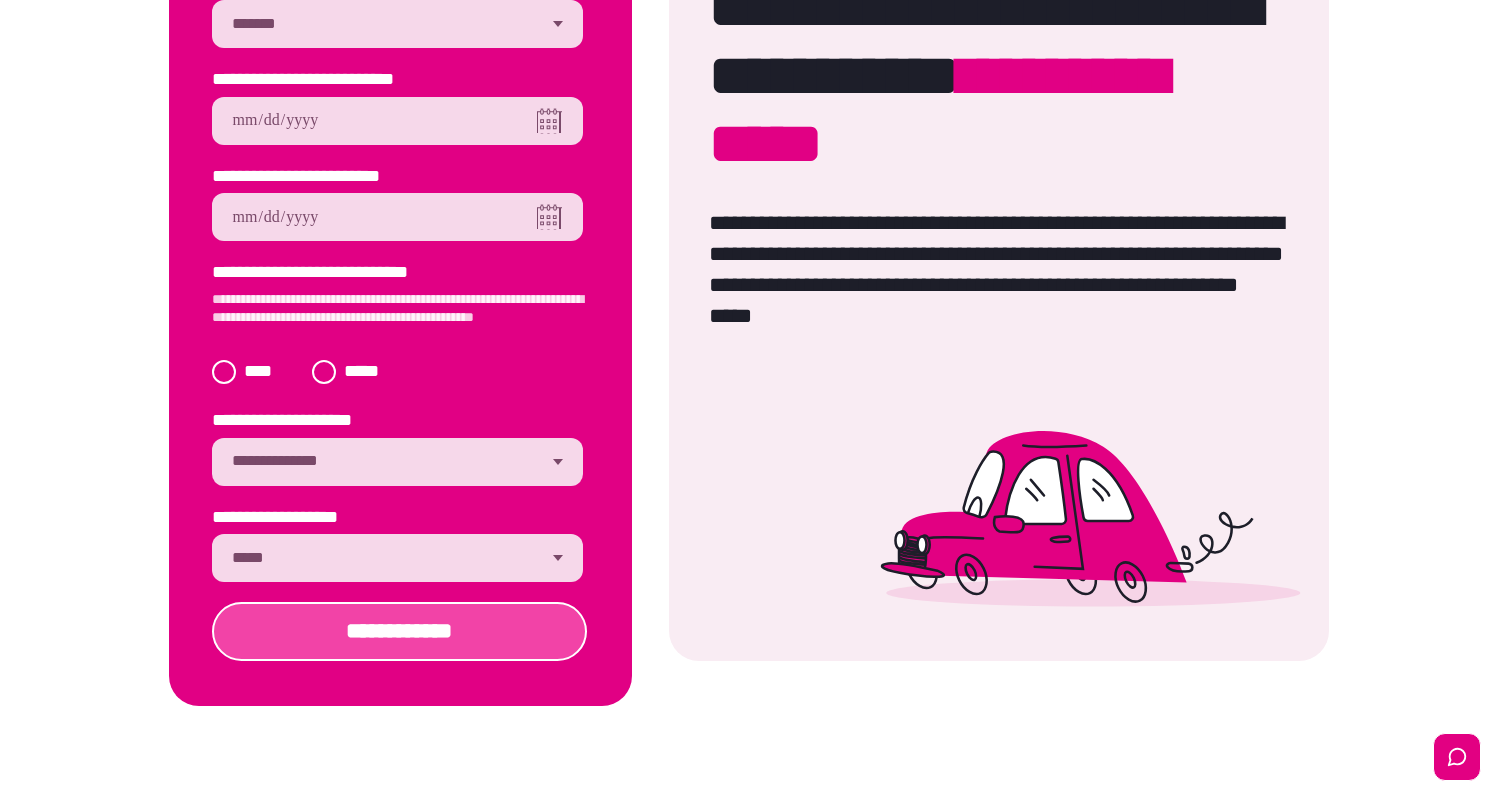 click on "**********" at bounding box center [399, 631] 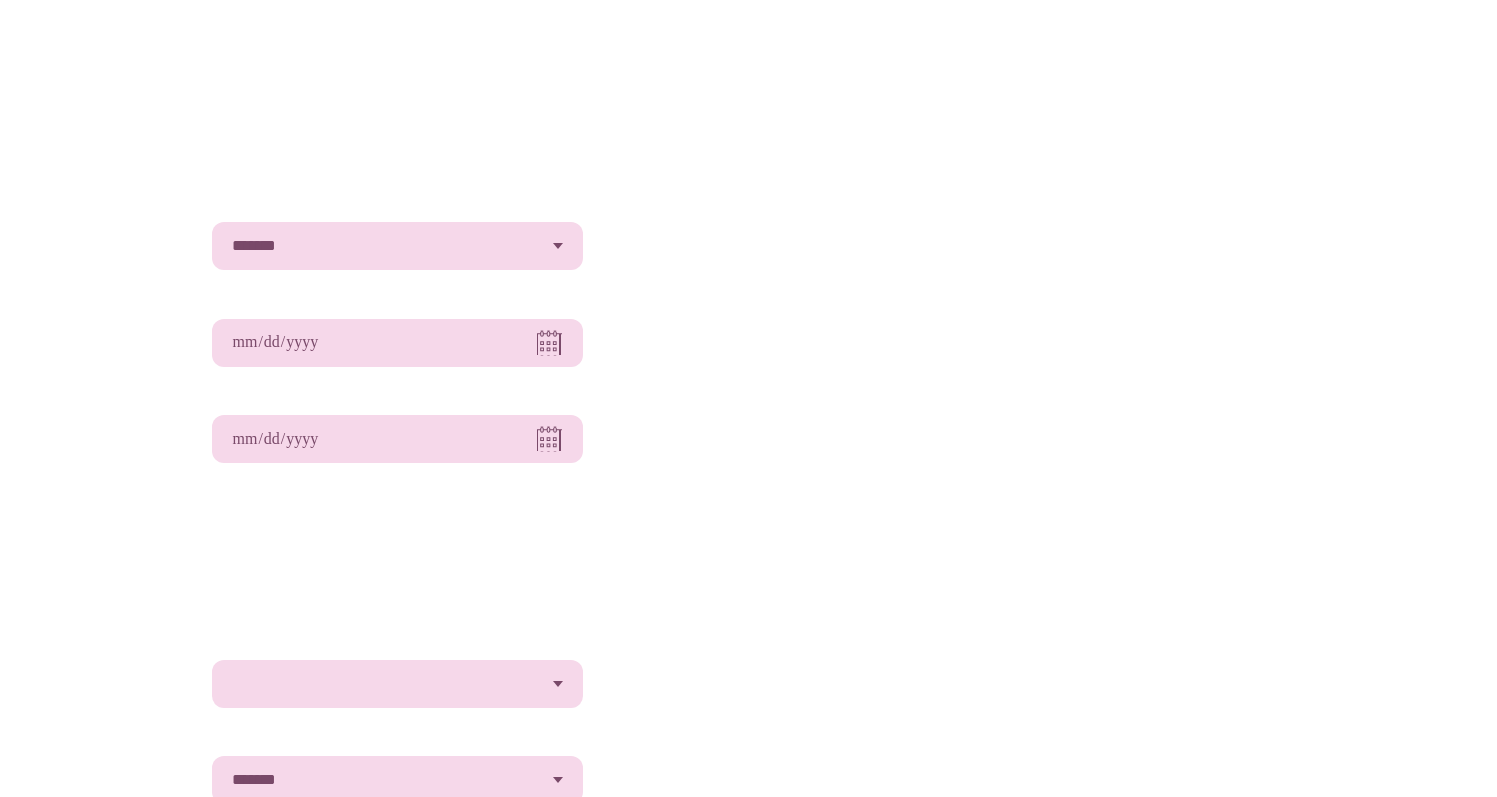 scroll, scrollTop: 222, scrollLeft: 0, axis: vertical 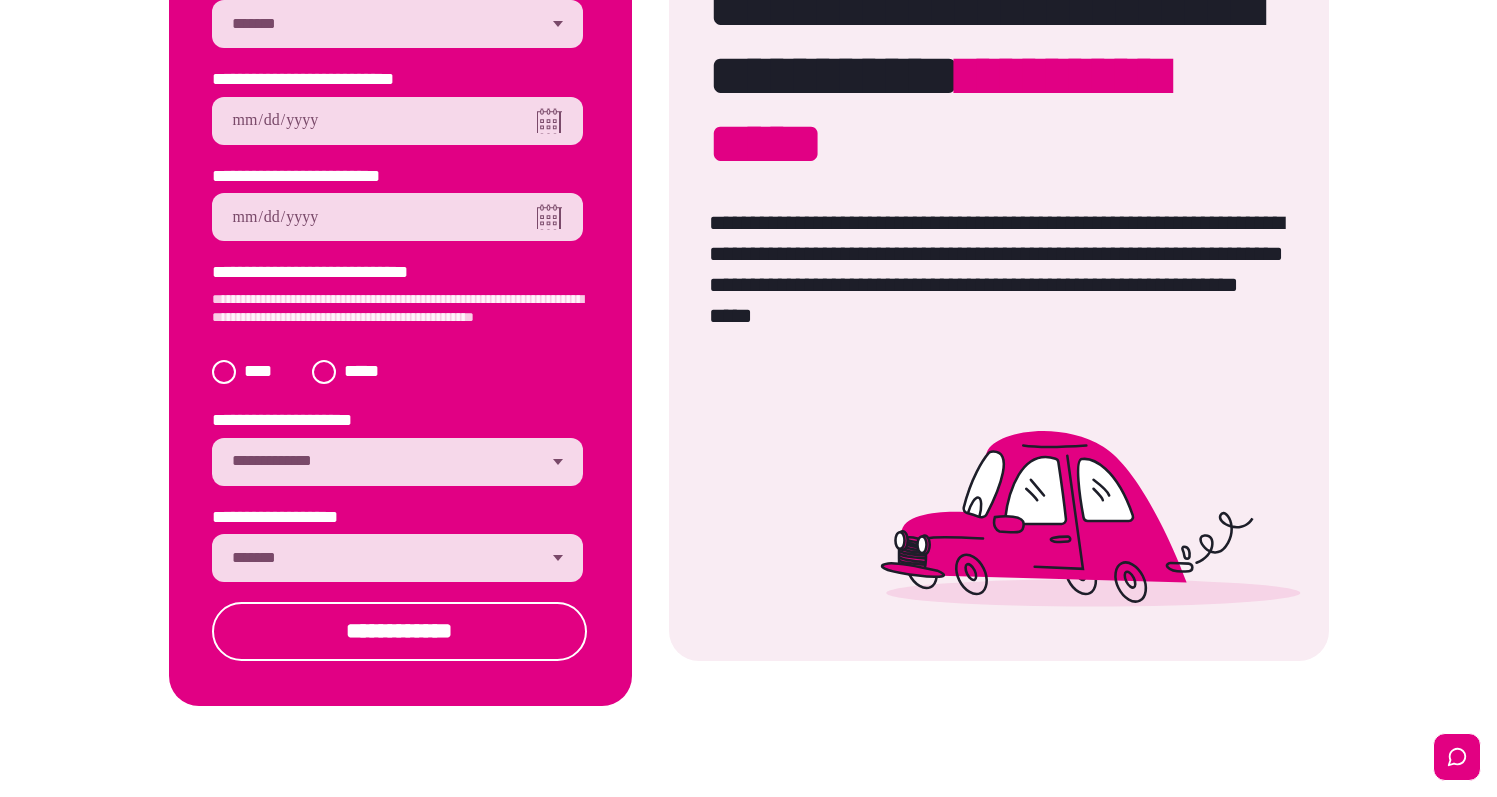 click on "**********" at bounding box center [397, 121] 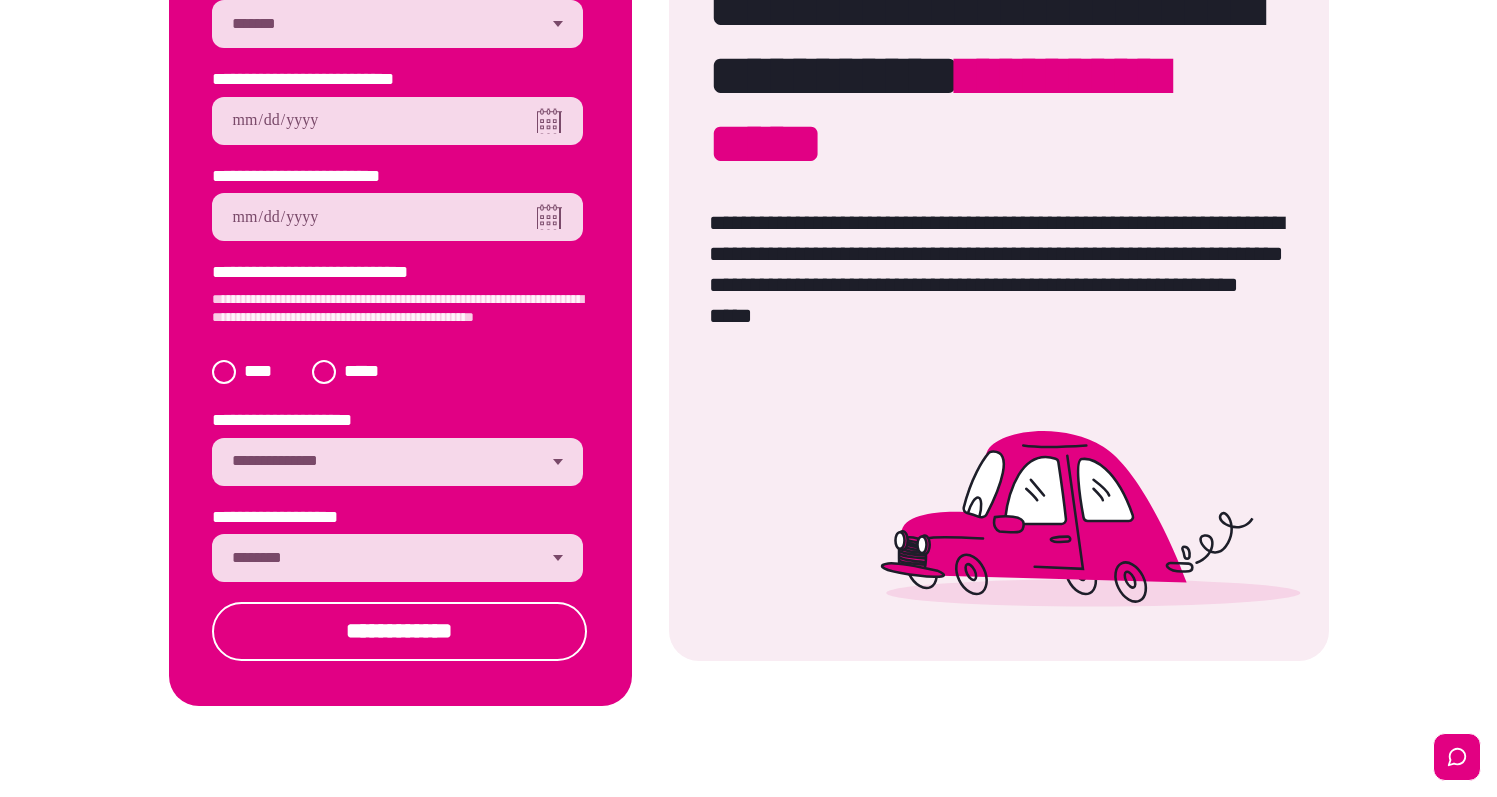 click on "**********" at bounding box center (397, 558) 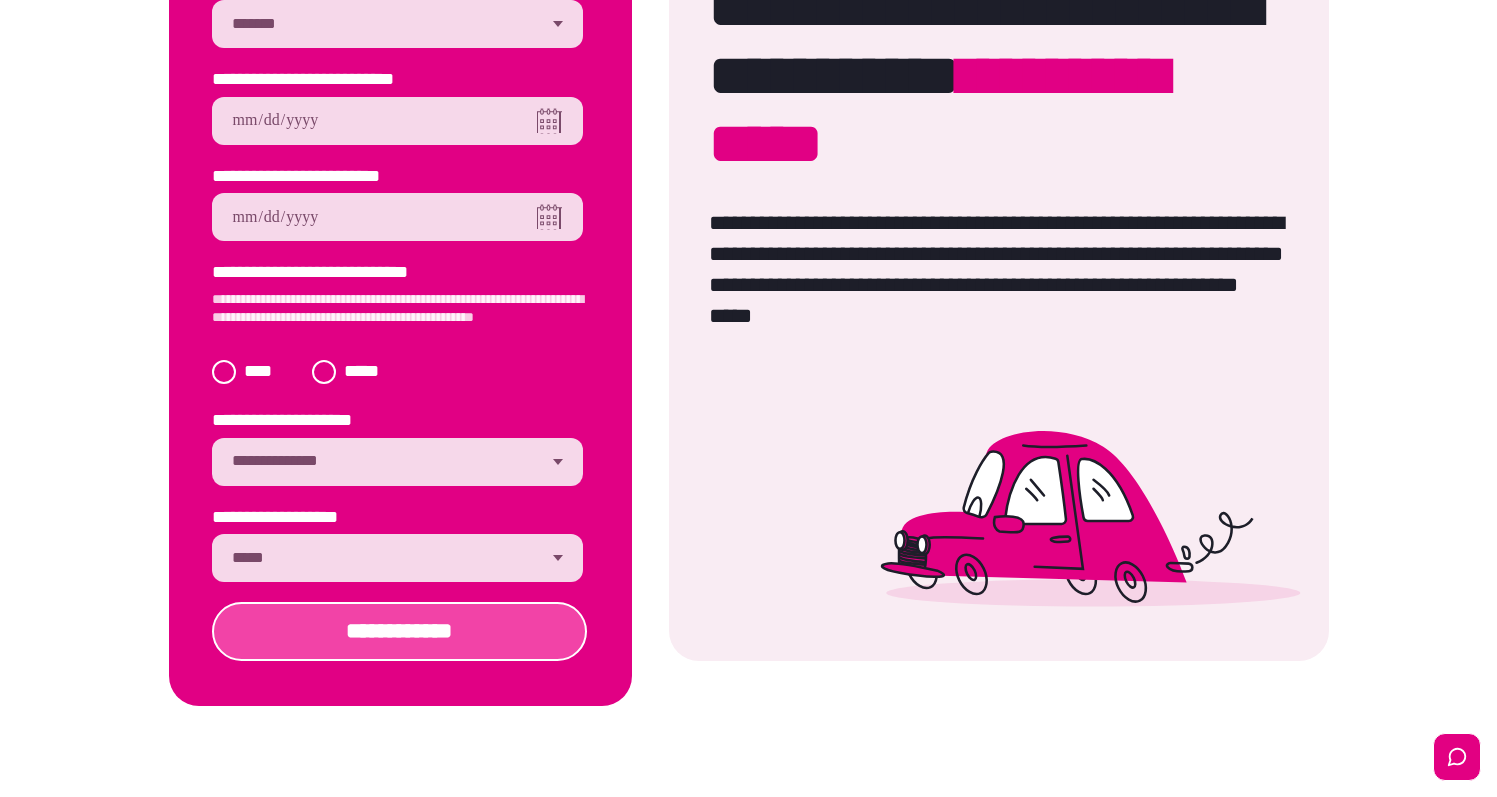 click on "**********" at bounding box center (399, 631) 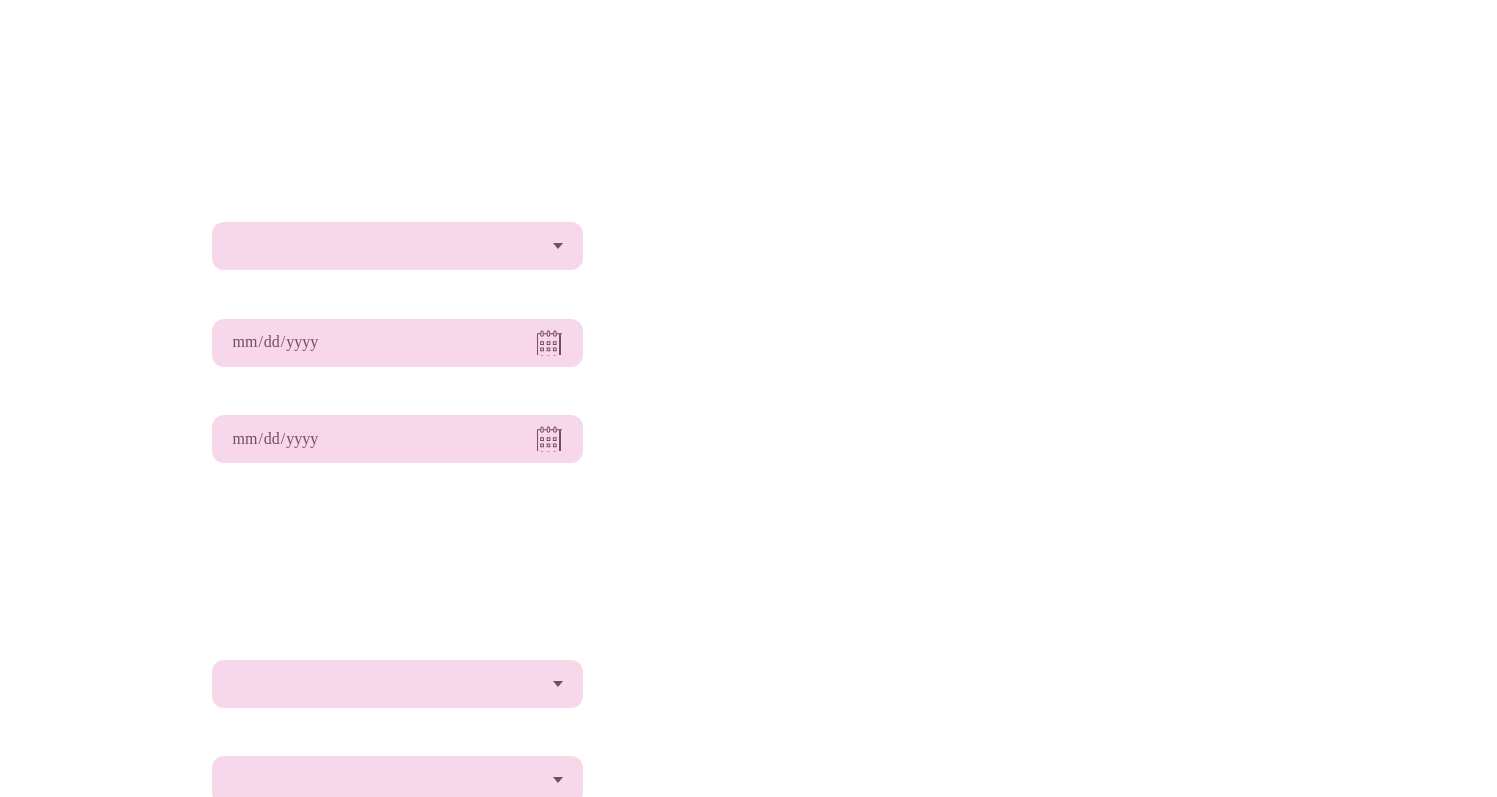 scroll, scrollTop: 233, scrollLeft: 0, axis: vertical 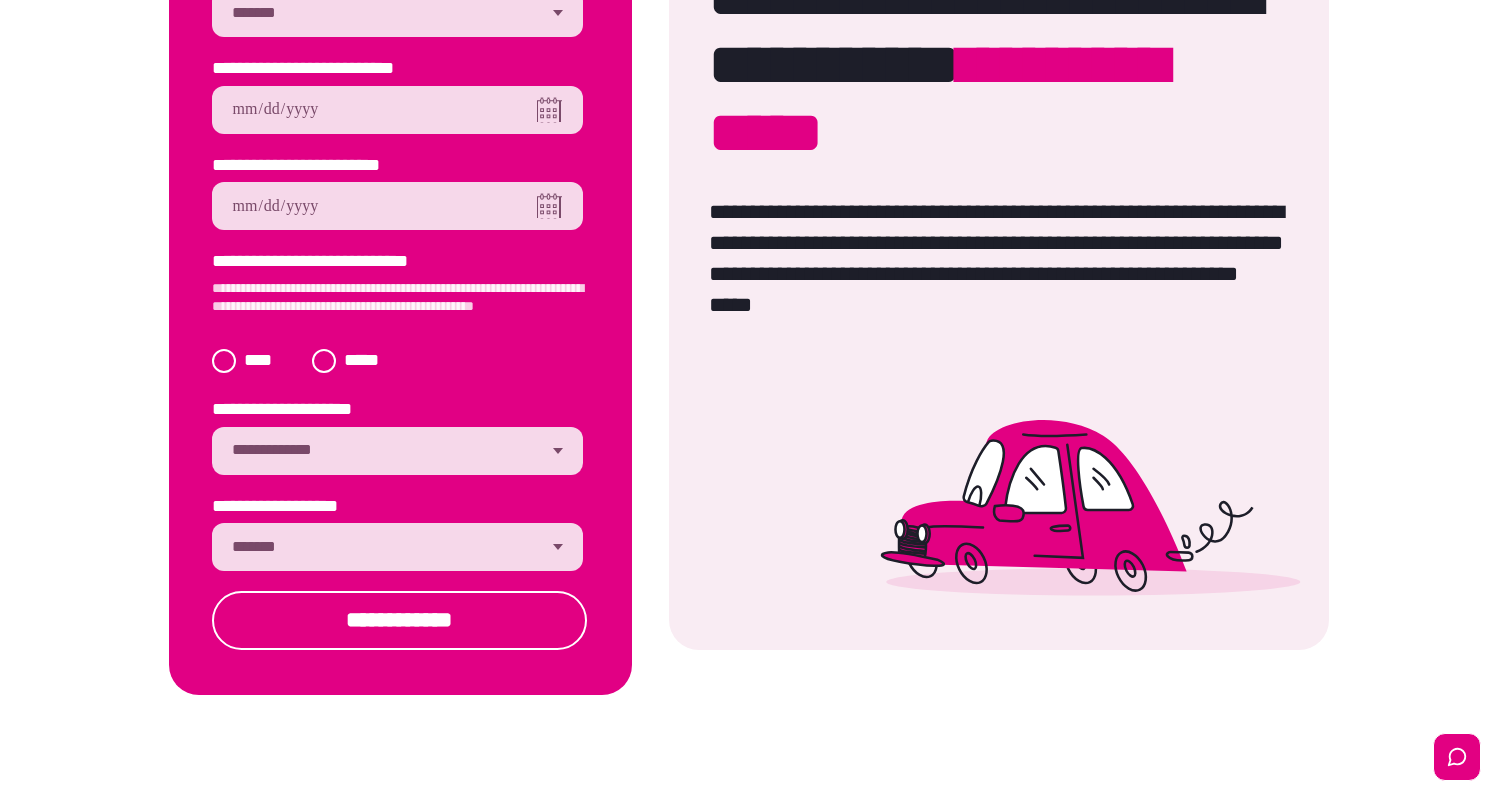 click on "**********" at bounding box center [397, 451] 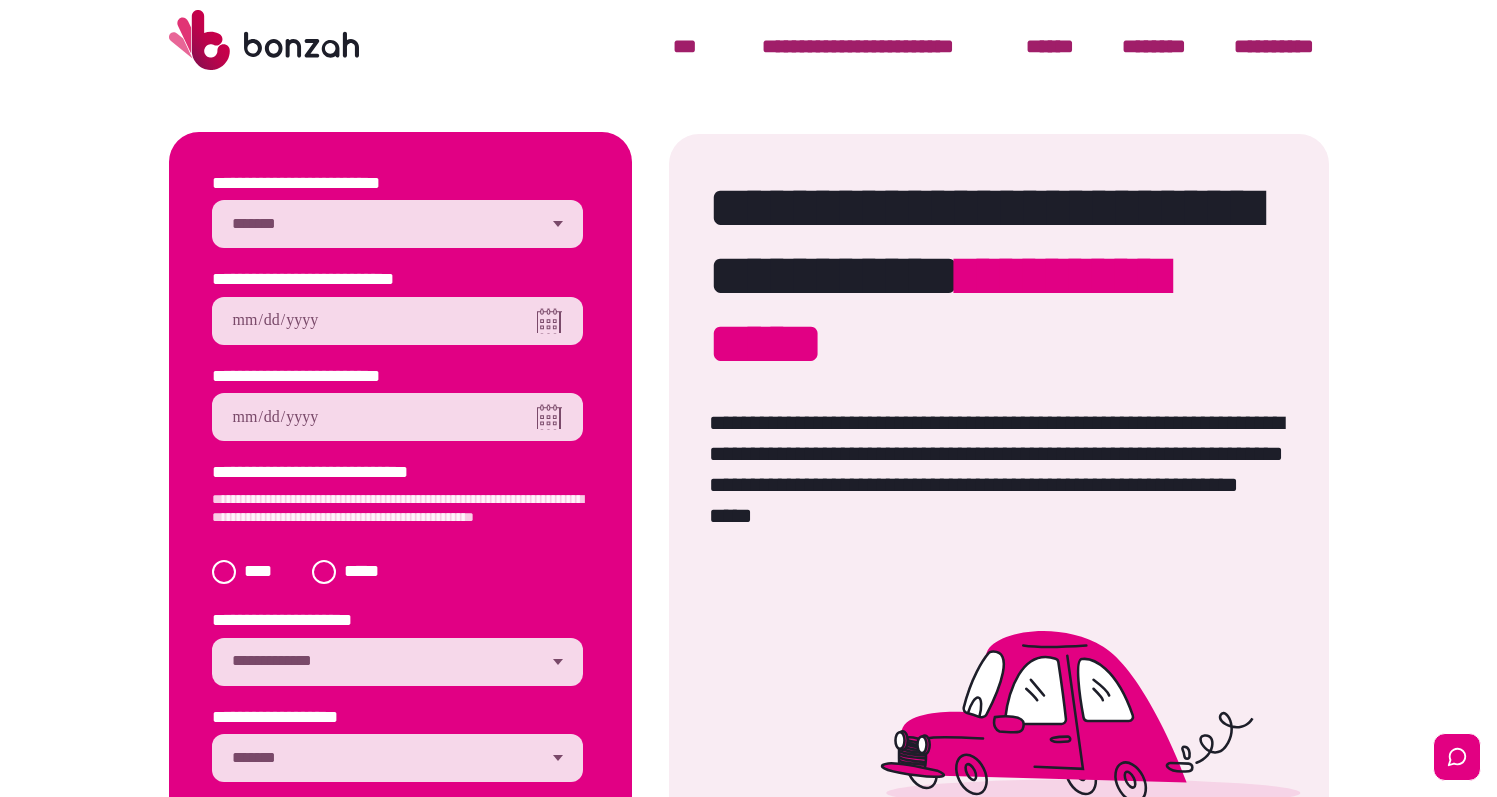 scroll, scrollTop: 0, scrollLeft: 0, axis: both 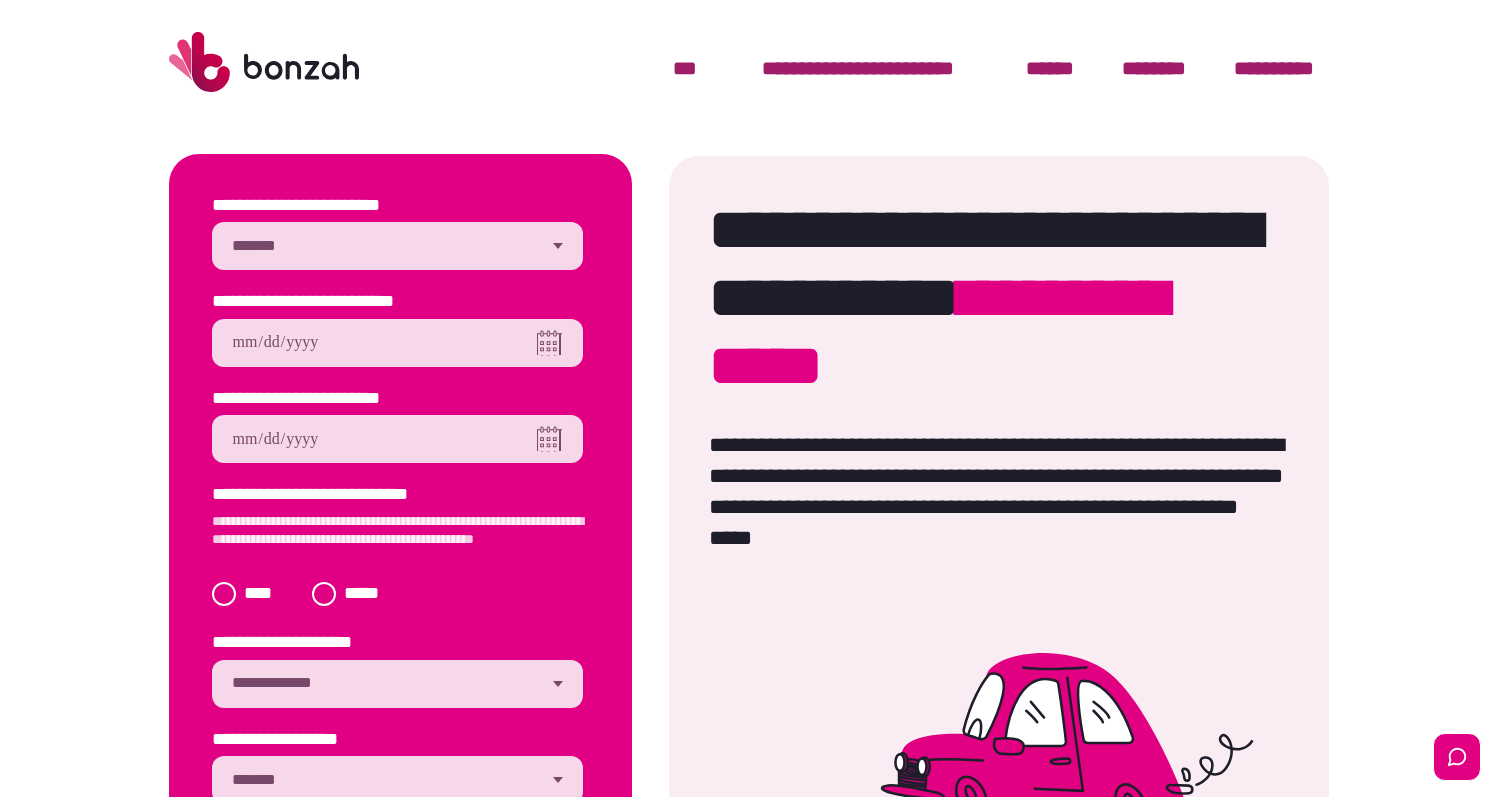 click on "**********" at bounding box center (397, 246) 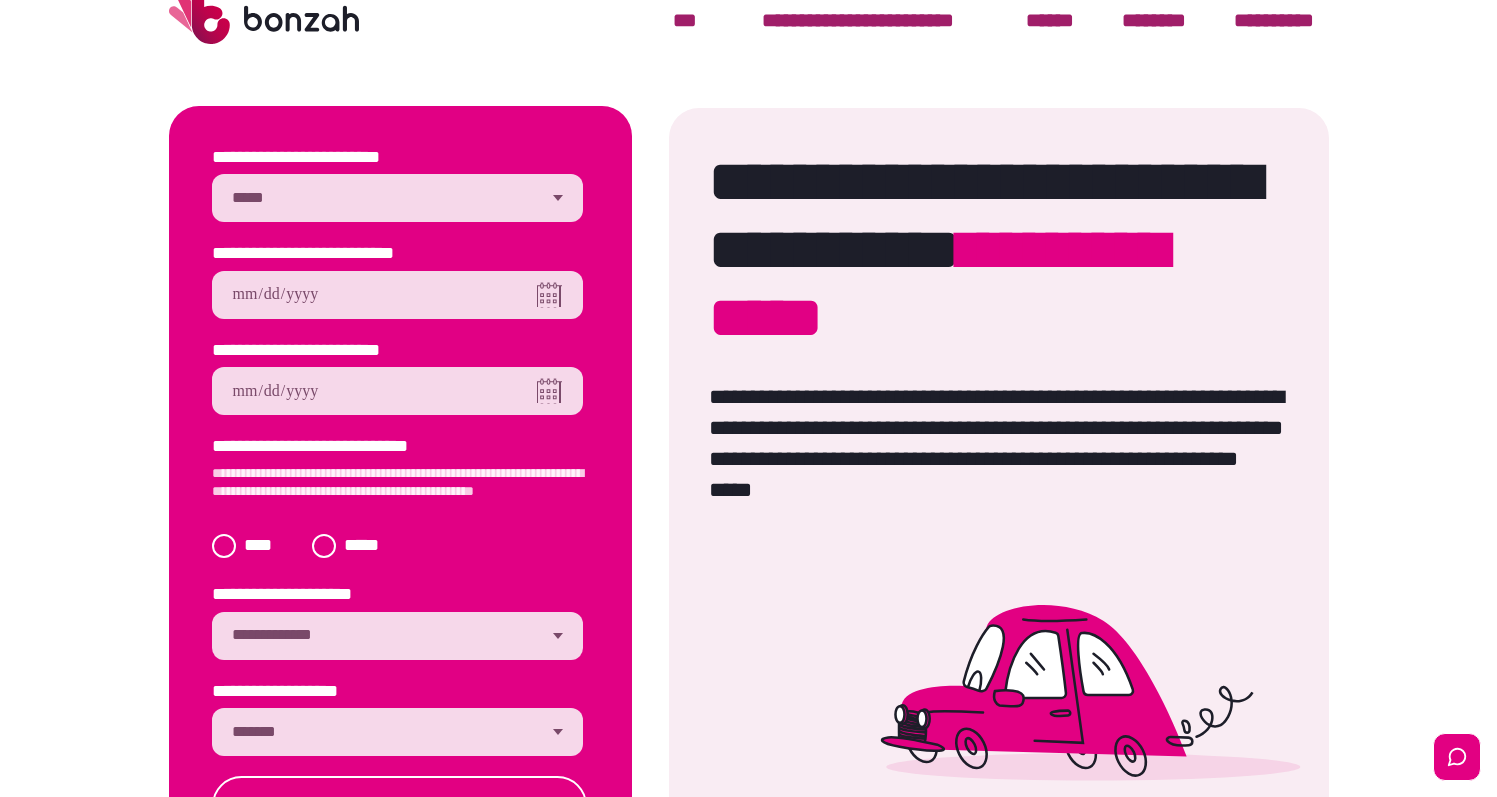 scroll, scrollTop: 93, scrollLeft: 0, axis: vertical 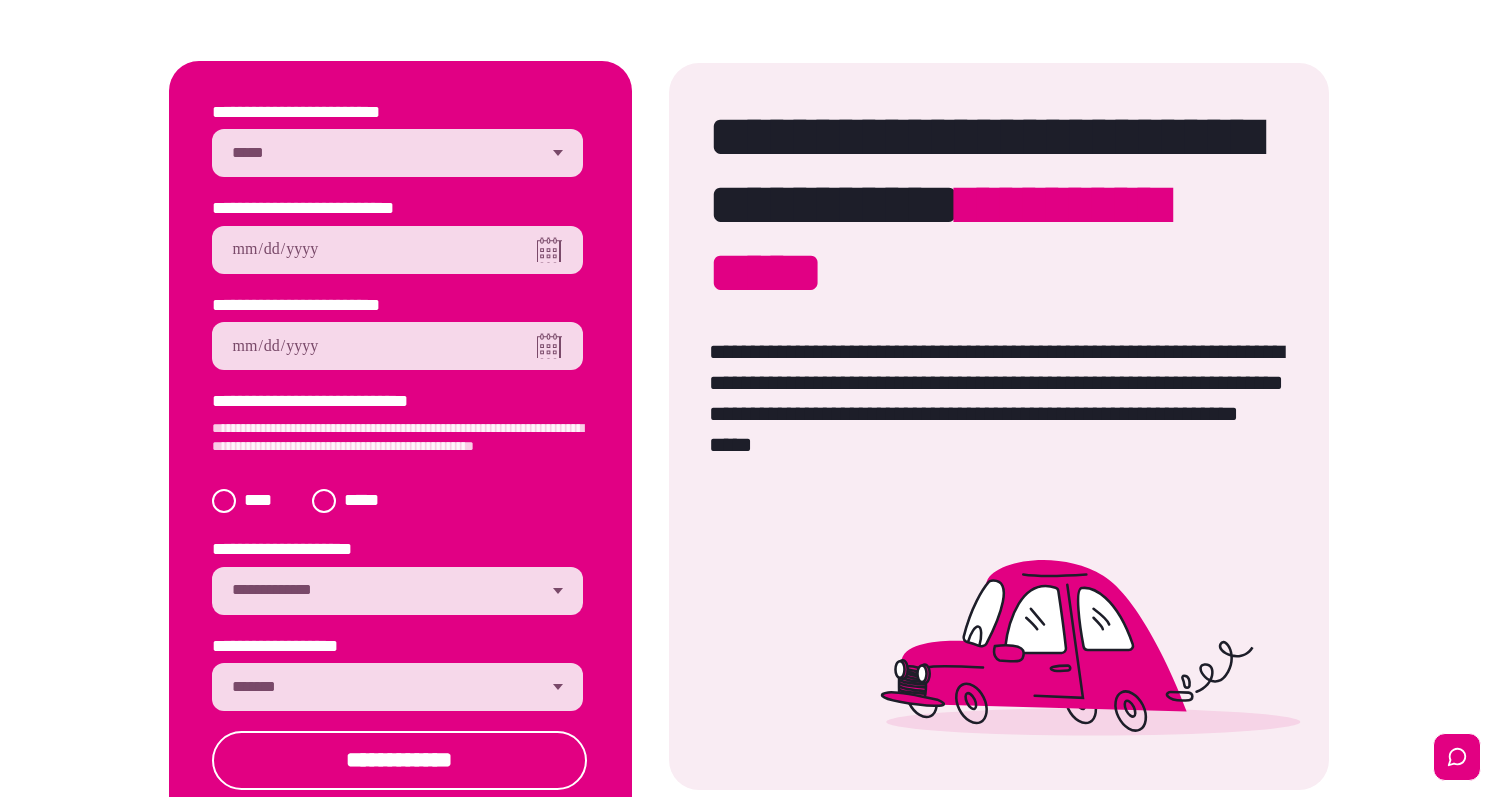 click on "**********" at bounding box center (397, 591) 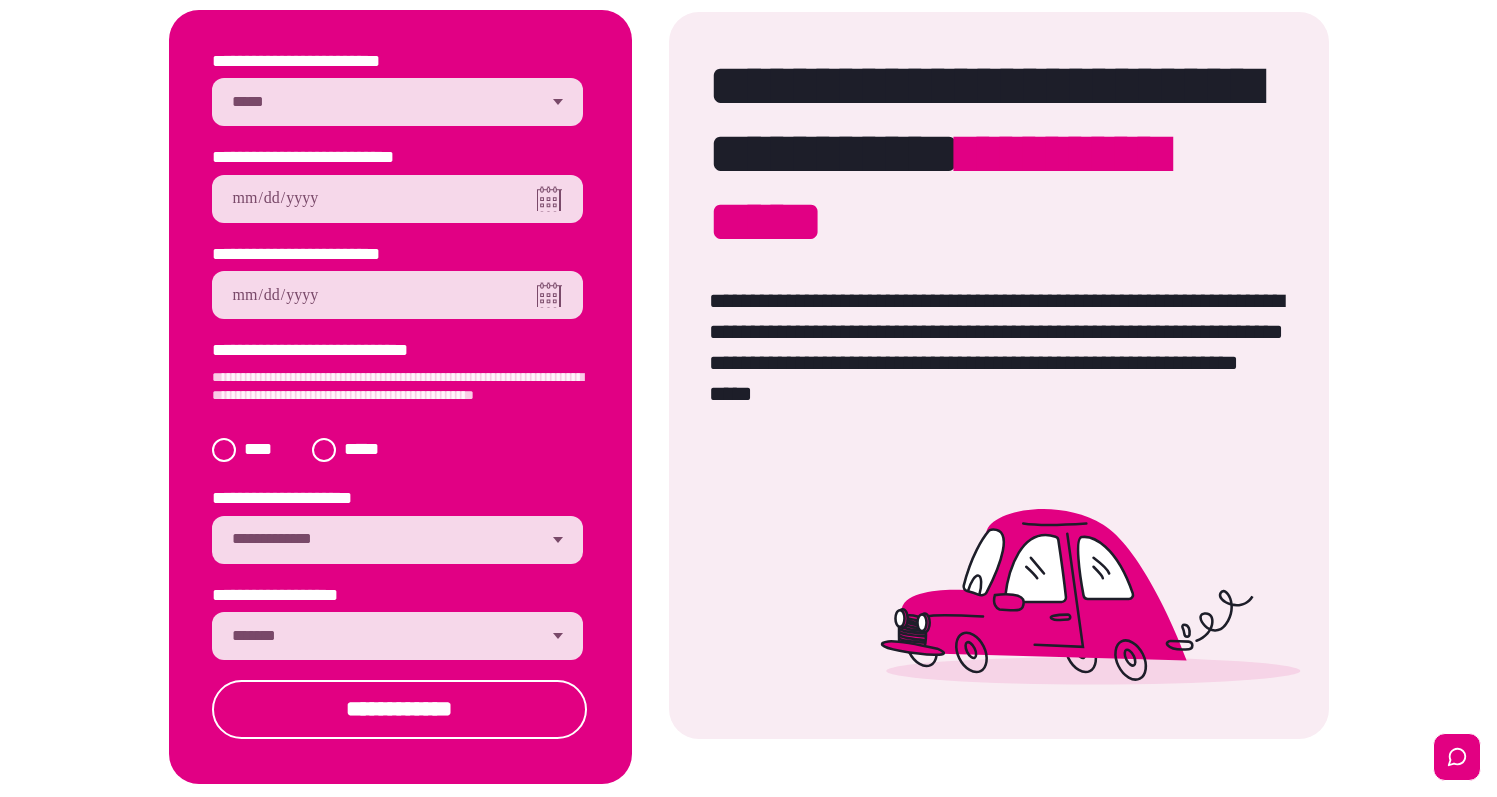 scroll, scrollTop: 162, scrollLeft: 0, axis: vertical 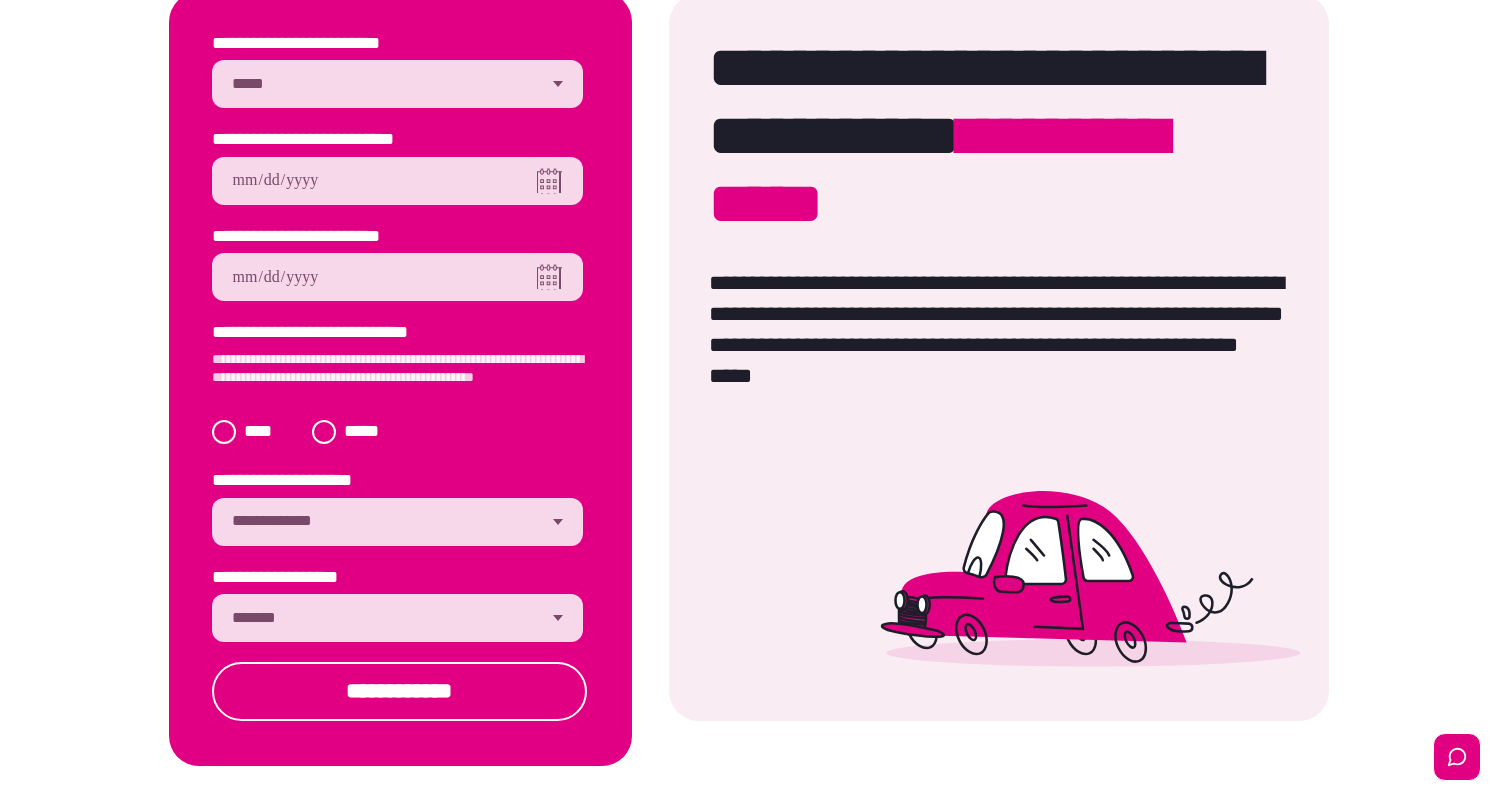 click on "**********" at bounding box center [397, 522] 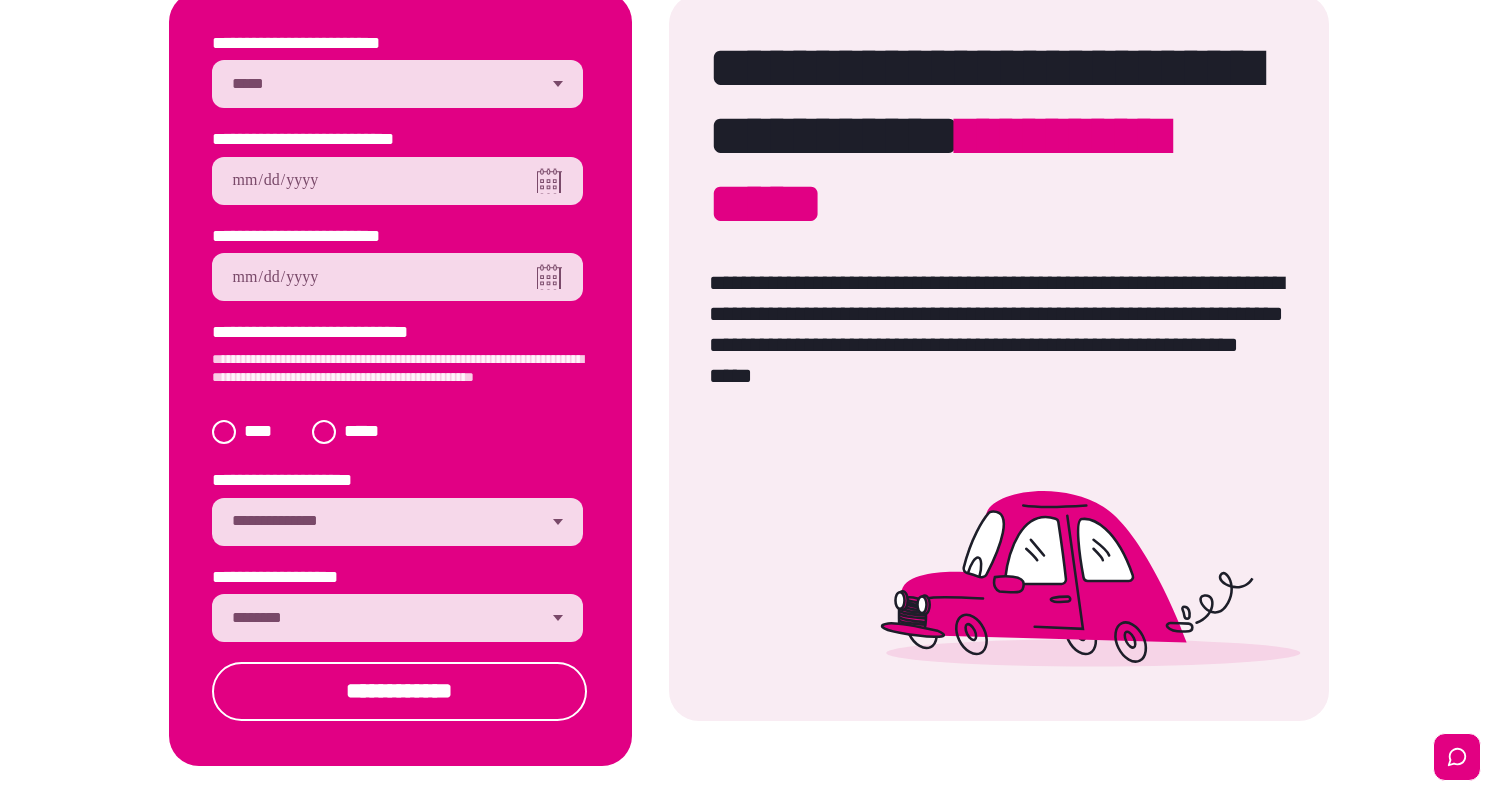 click on "**********" at bounding box center (397, 618) 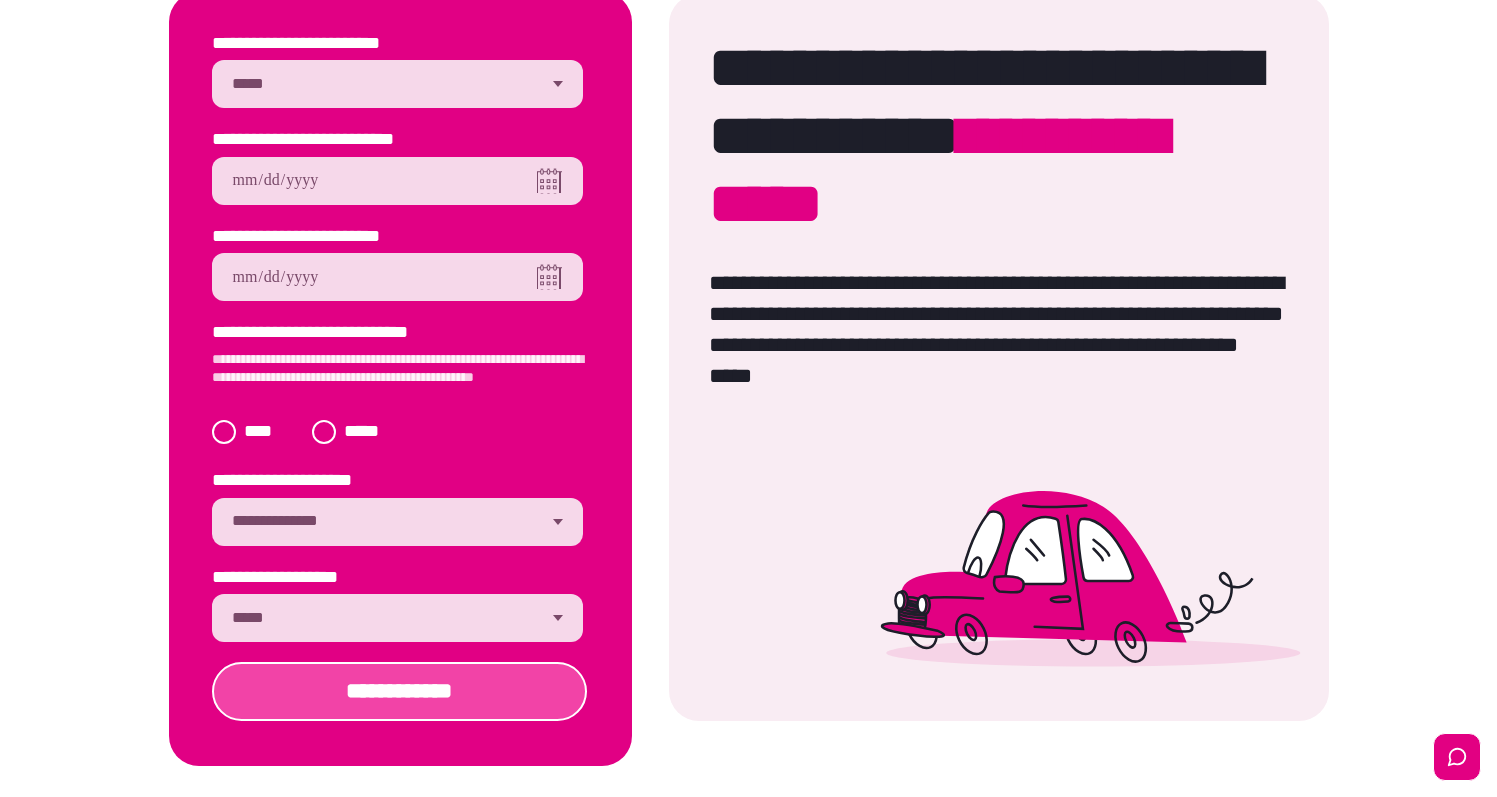 click on "**********" at bounding box center (399, 691) 